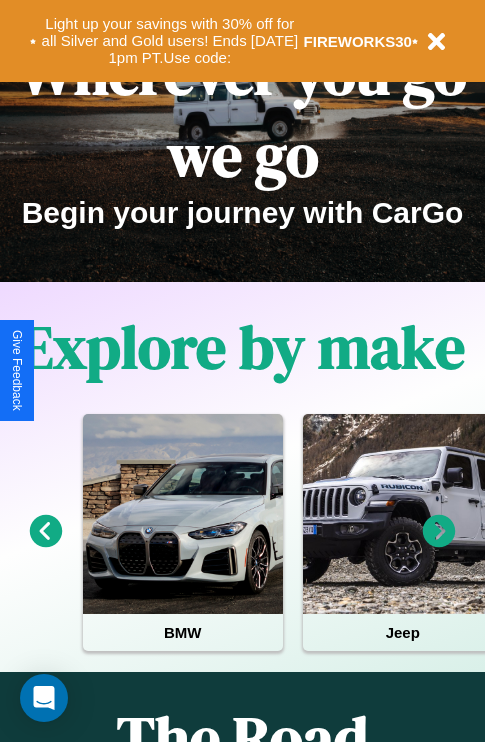 scroll, scrollTop: 308, scrollLeft: 0, axis: vertical 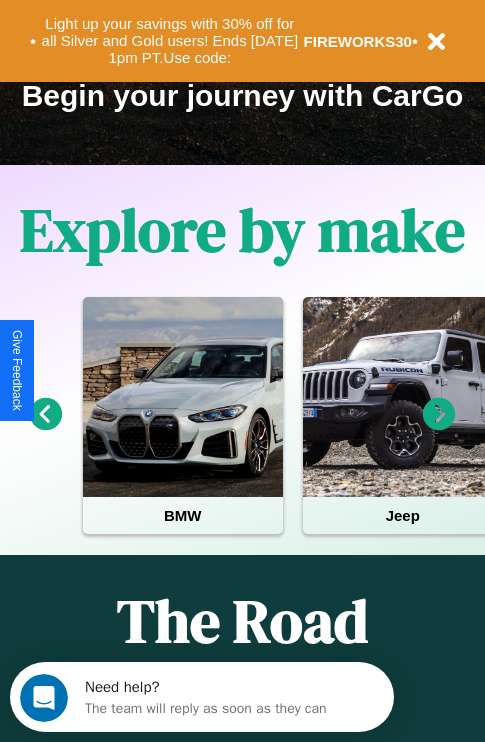 click 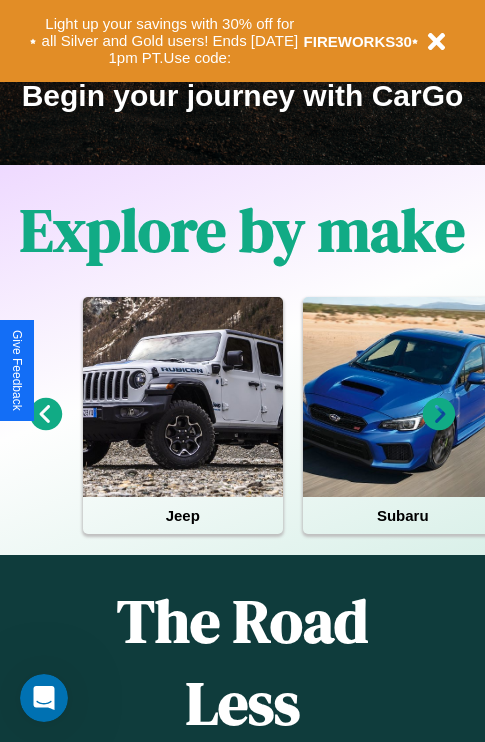 click 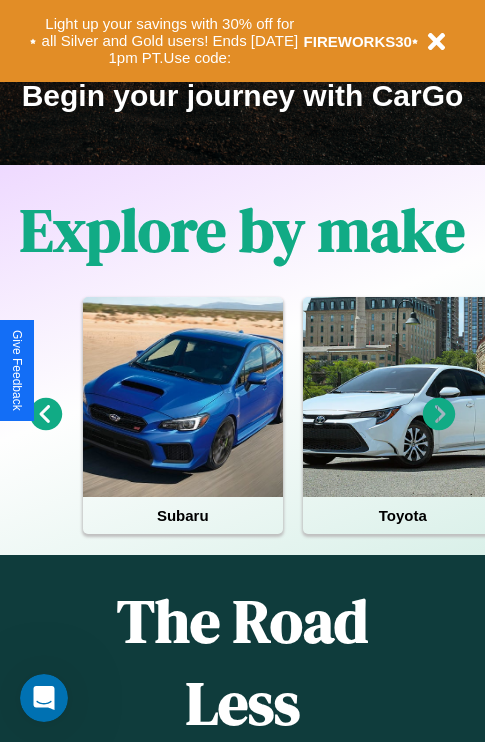 click 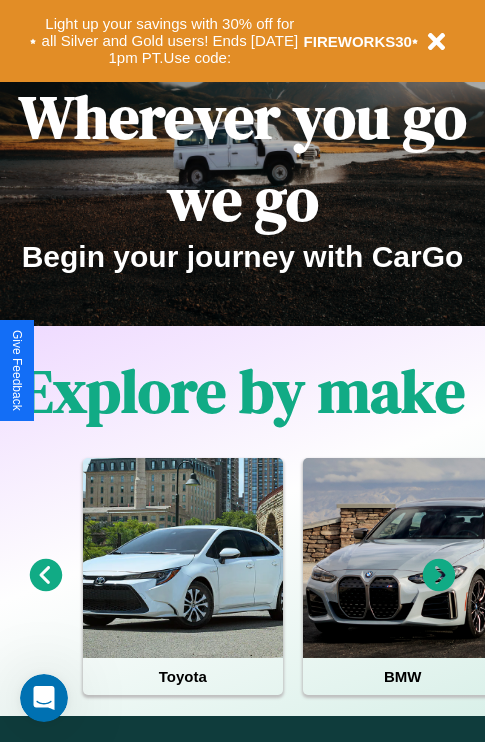 scroll, scrollTop: 0, scrollLeft: 0, axis: both 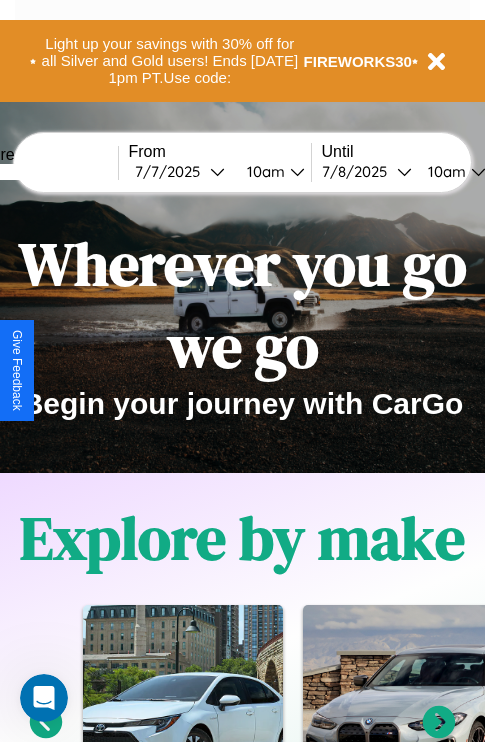 click at bounding box center (43, 172) 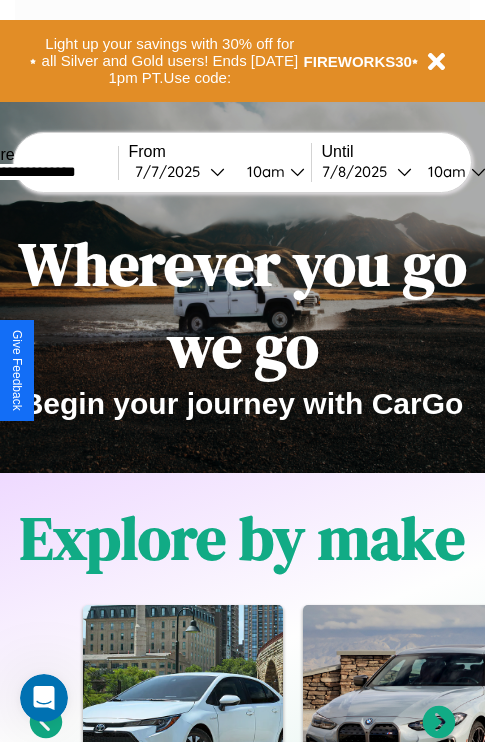 type on "**********" 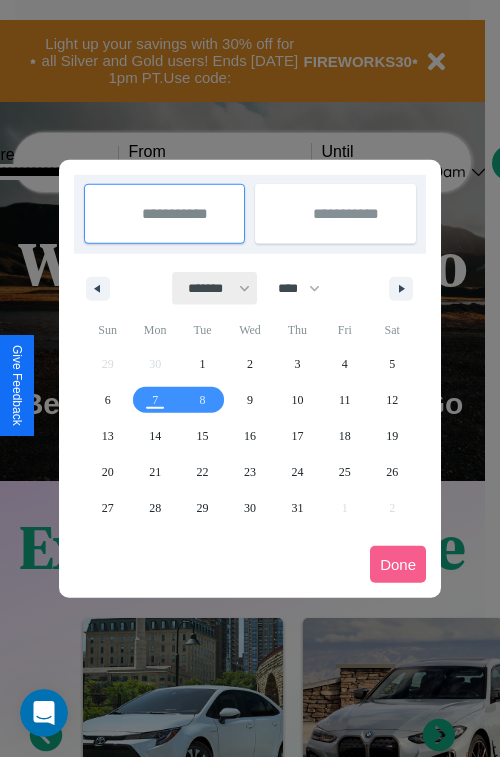 click on "******* ******** ***** ***** *** **** **** ****** ********* ******* ******** ********" at bounding box center (215, 288) 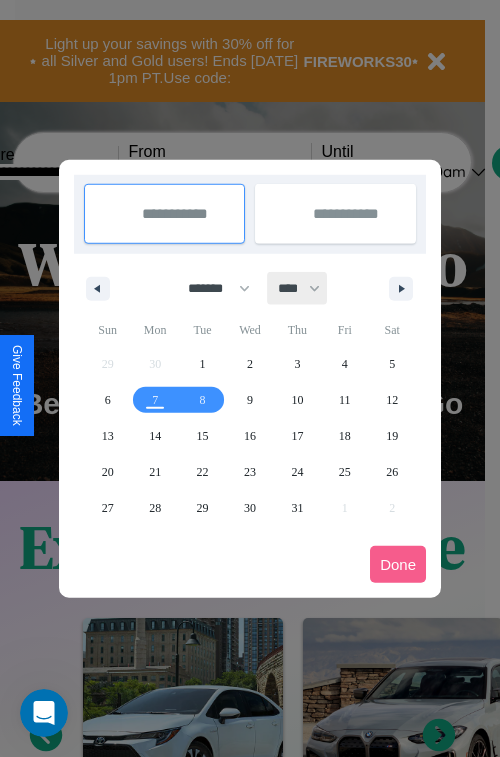 click on "**** **** **** **** **** **** **** **** **** **** **** **** **** **** **** **** **** **** **** **** **** **** **** **** **** **** **** **** **** **** **** **** **** **** **** **** **** **** **** **** **** **** **** **** **** **** **** **** **** **** **** **** **** **** **** **** **** **** **** **** **** **** **** **** **** **** **** **** **** **** **** **** **** **** **** **** **** **** **** **** **** **** **** **** **** **** **** **** **** **** **** **** **** **** **** **** **** **** **** **** **** **** **** **** **** **** **** **** **** **** **** **** **** **** **** **** **** **** **** **** ****" at bounding box center [298, 288] 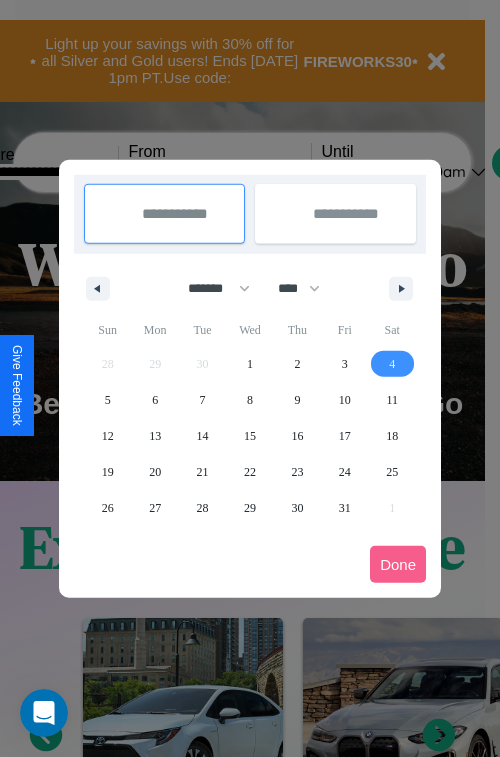 click on "4" at bounding box center [392, 364] 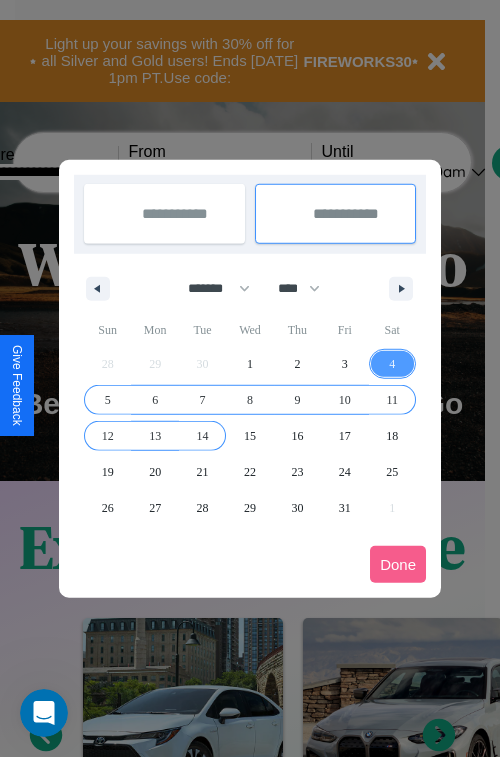 click on "14" at bounding box center [203, 436] 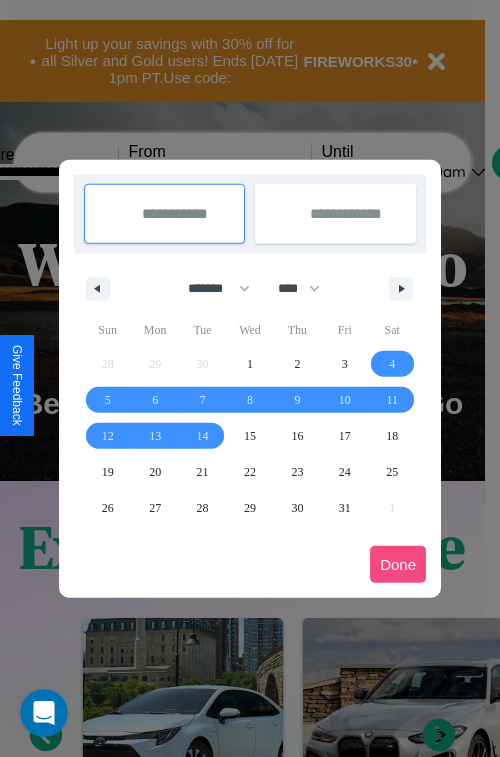 click on "Done" at bounding box center [398, 564] 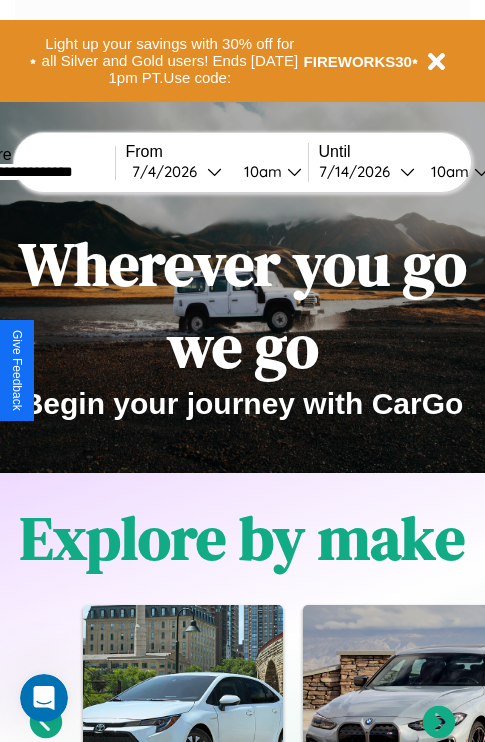 scroll, scrollTop: 0, scrollLeft: 71, axis: horizontal 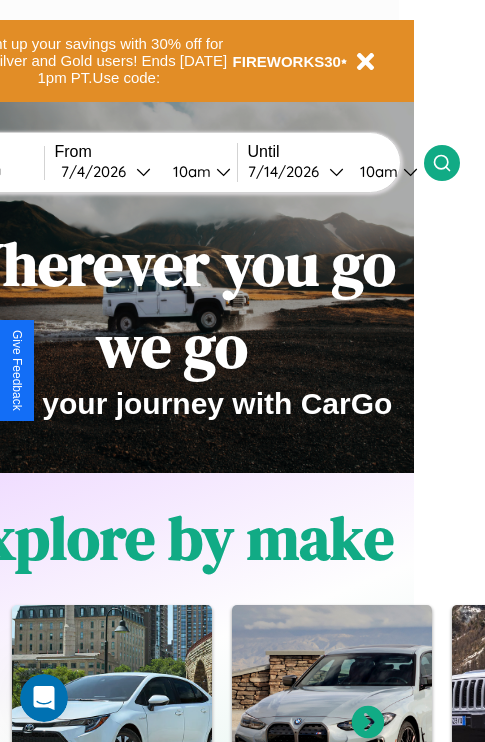 click 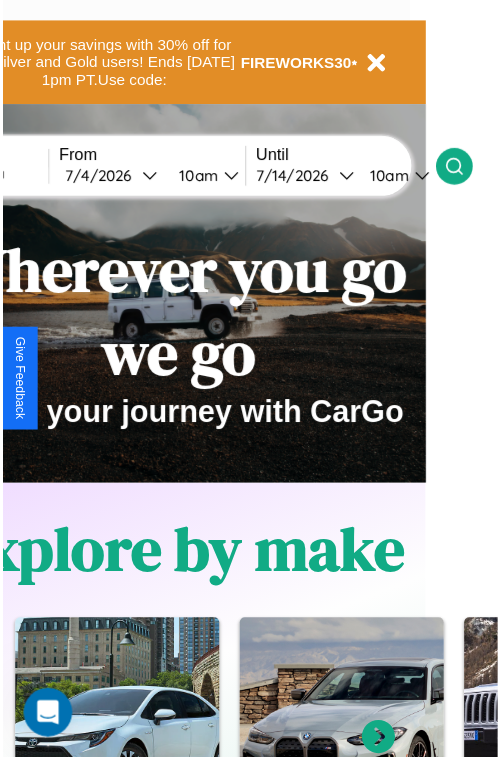 scroll, scrollTop: 0, scrollLeft: 0, axis: both 